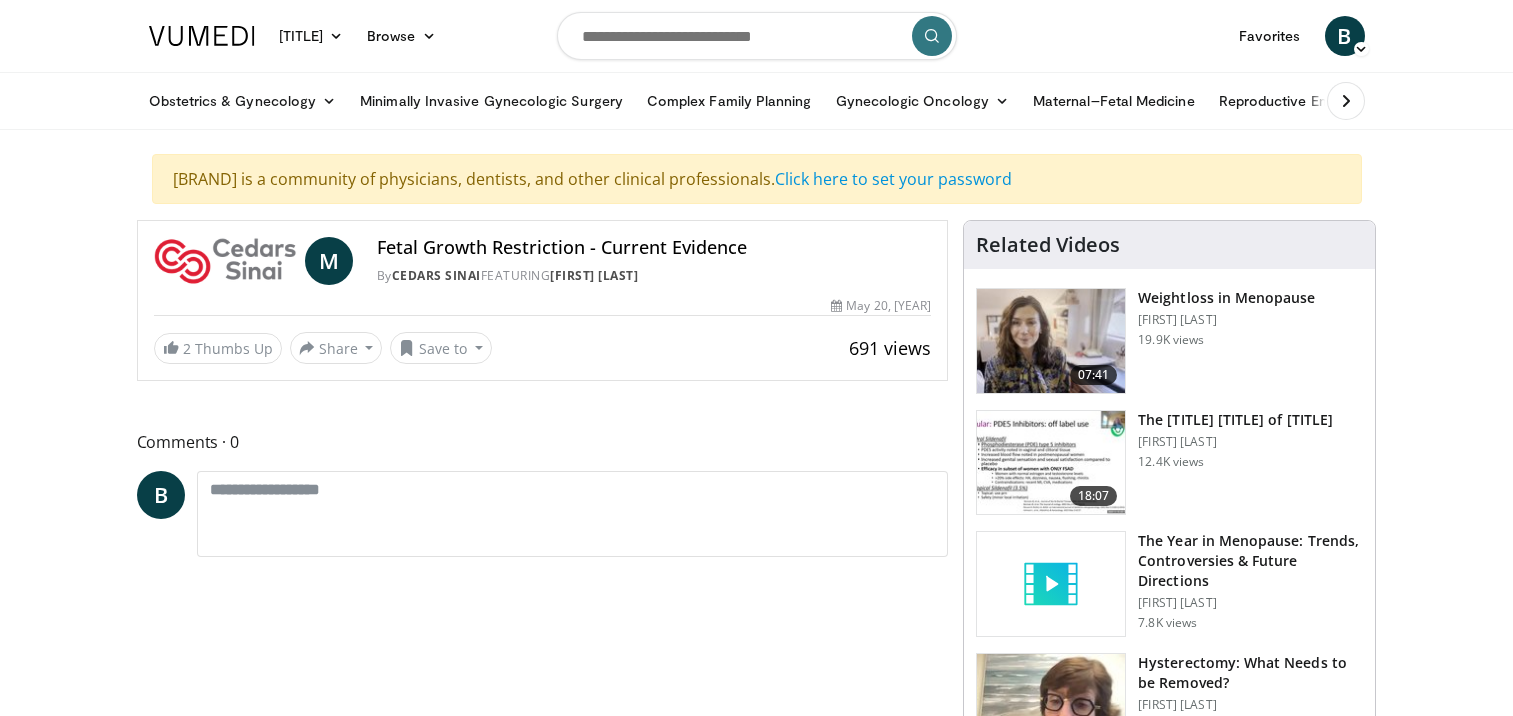 scroll, scrollTop: 0, scrollLeft: 0, axis: both 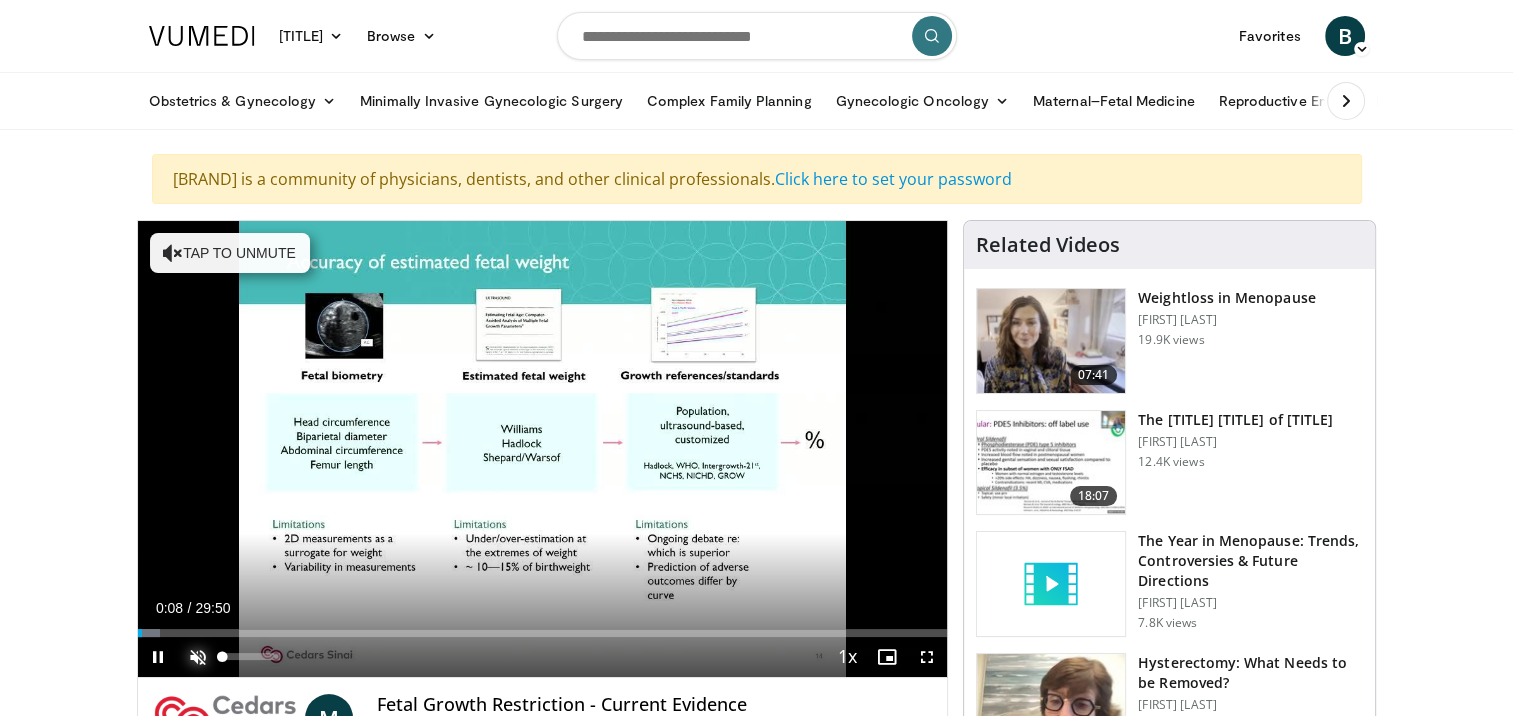 click at bounding box center (198, 657) 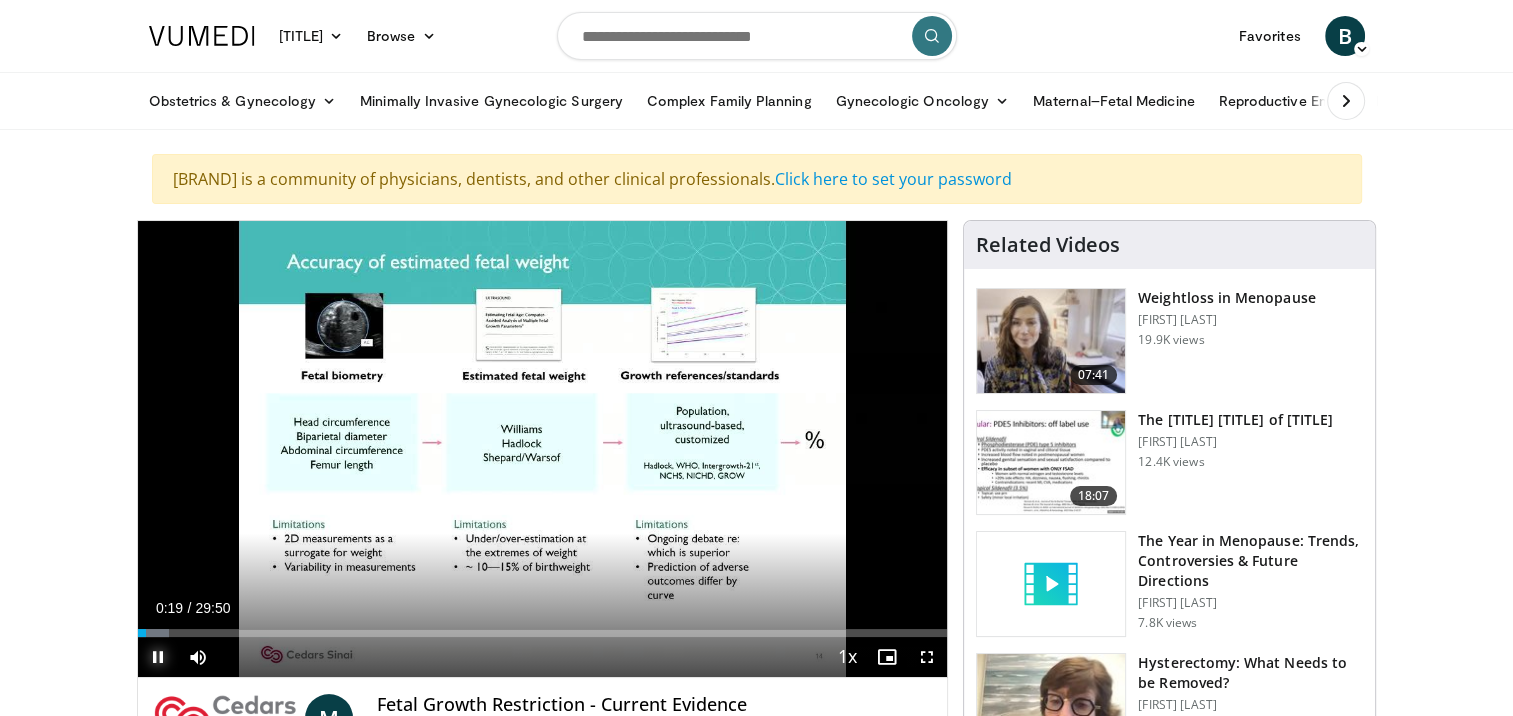 click at bounding box center [158, 657] 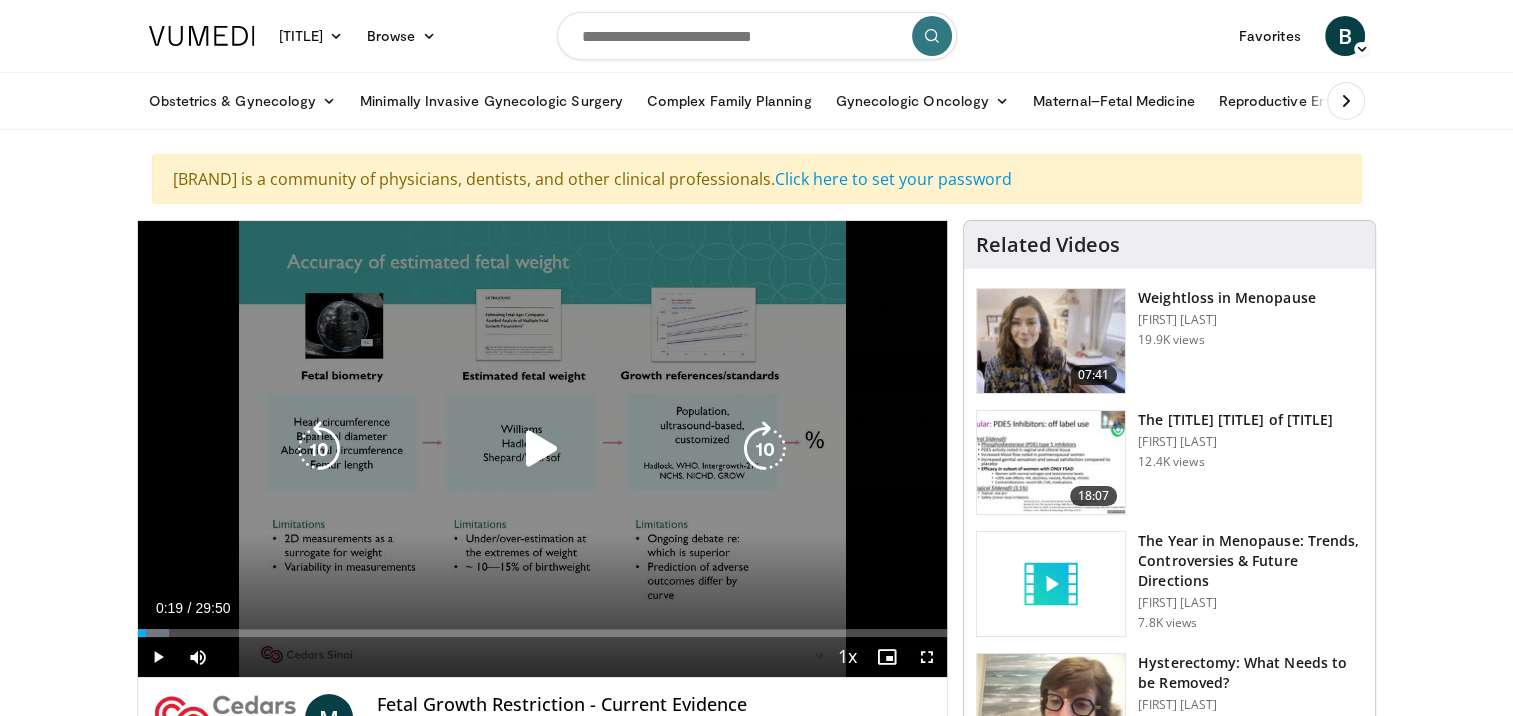 click at bounding box center (542, 449) 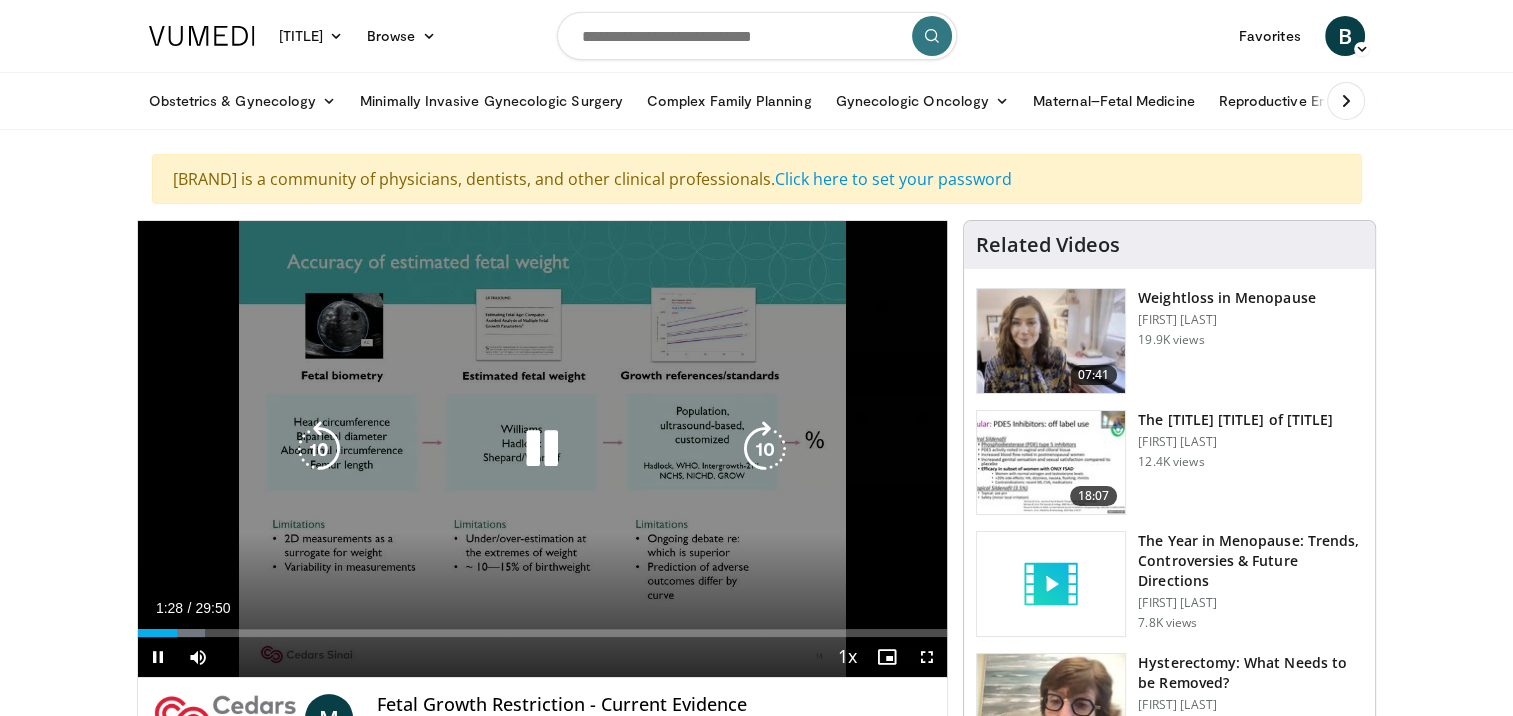 click at bounding box center [542, 449] 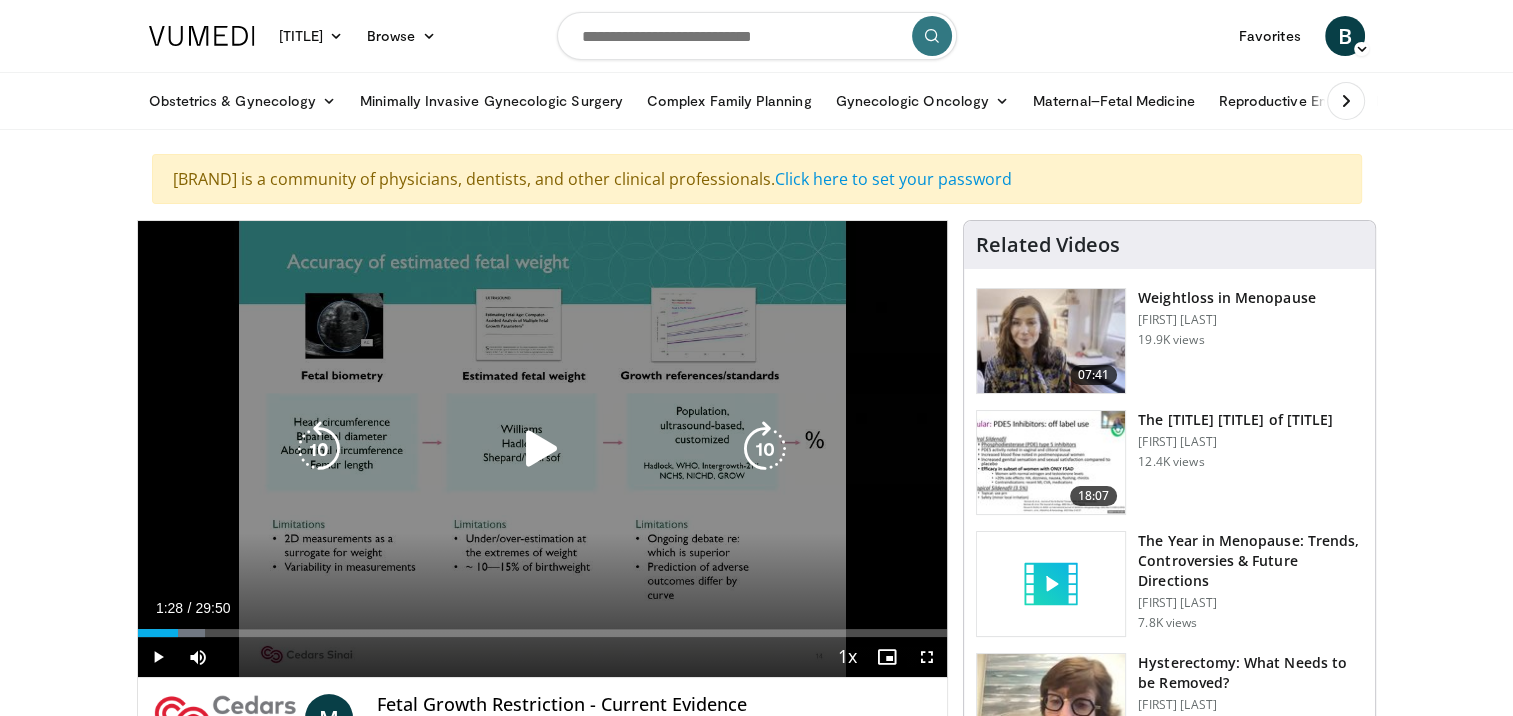 click at bounding box center [542, 449] 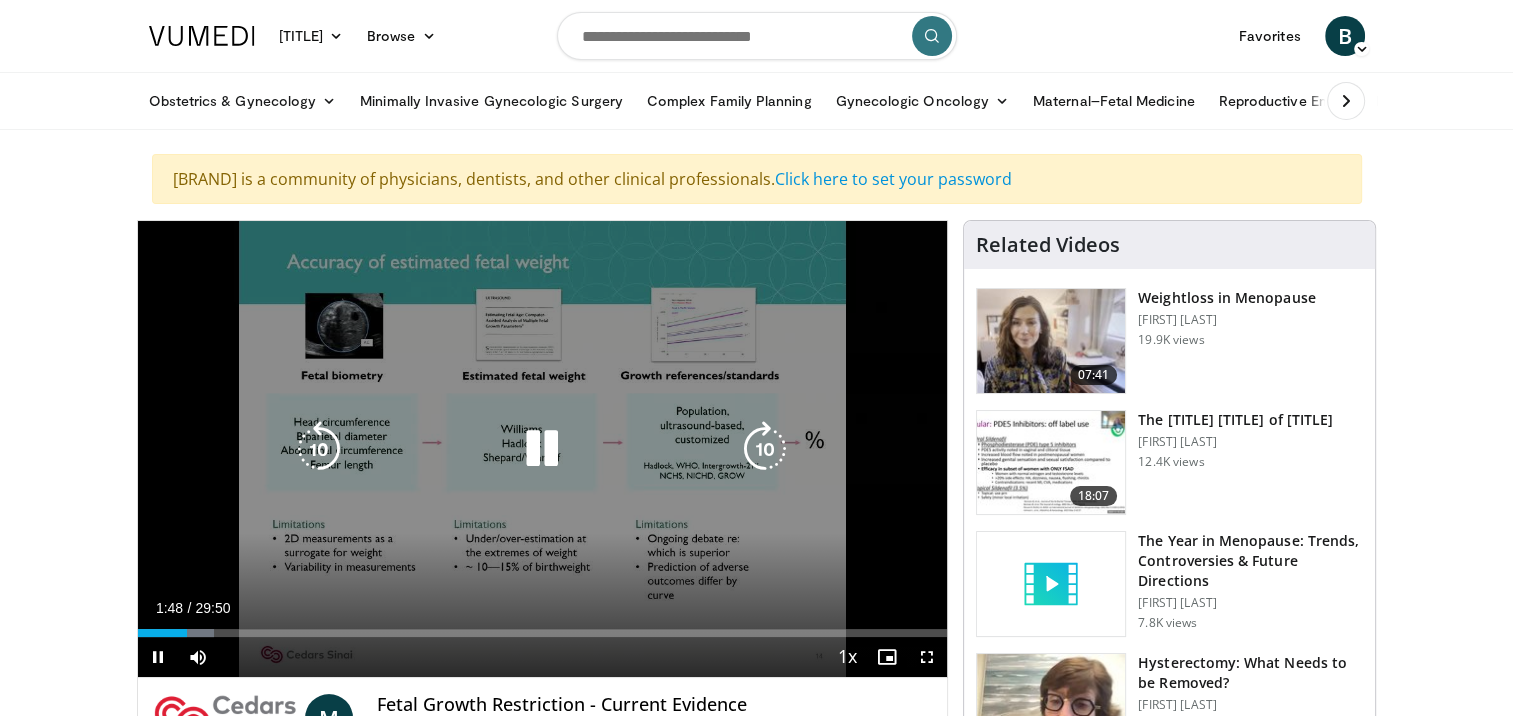 click at bounding box center [542, 449] 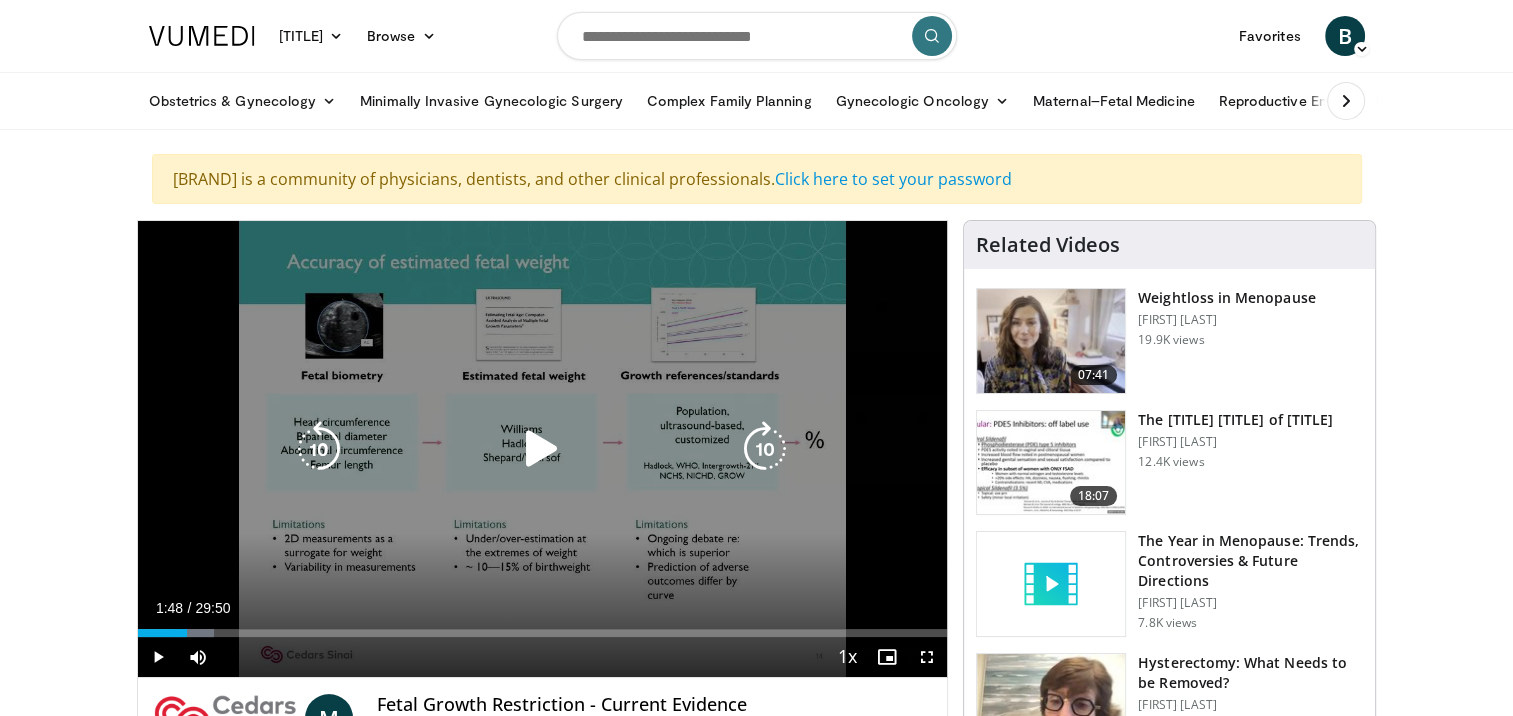 click at bounding box center [542, 449] 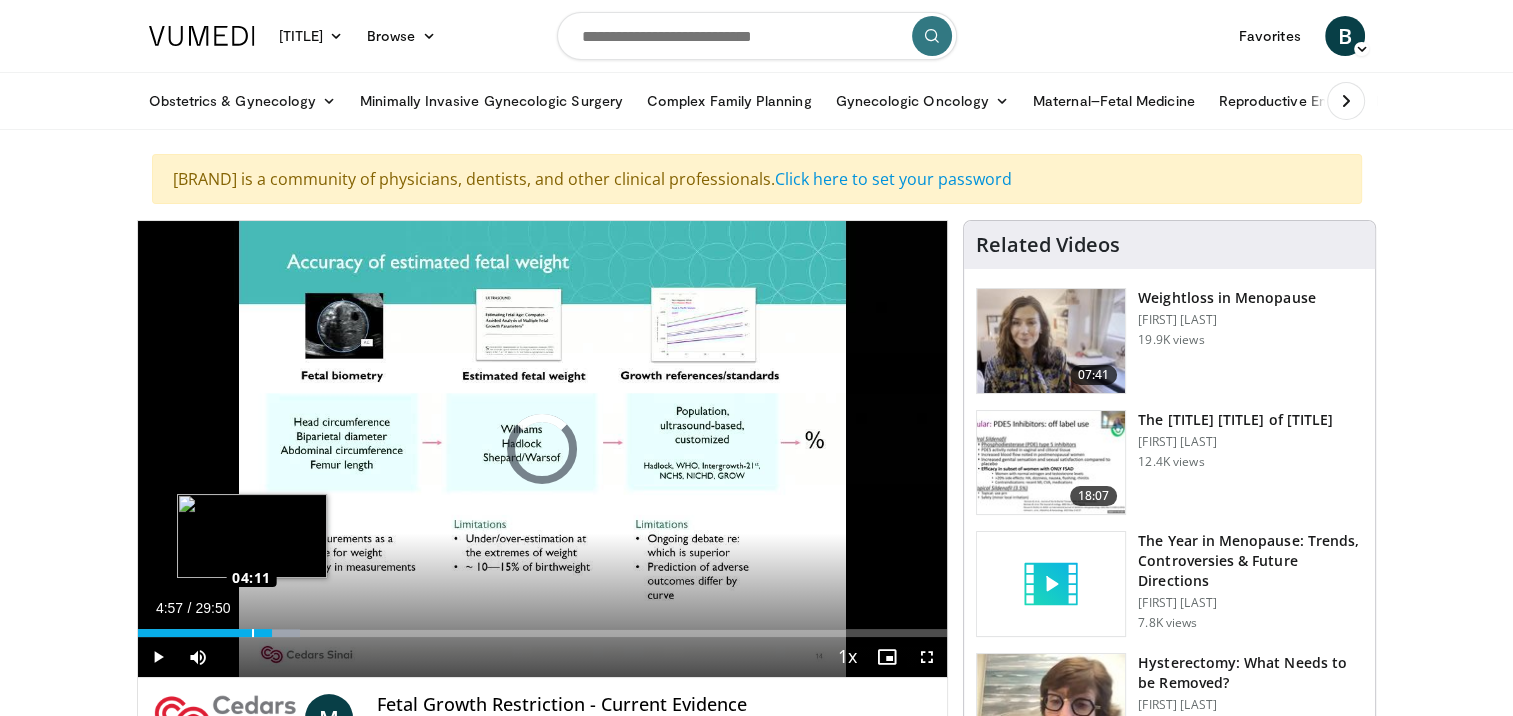 click on "Loaded :  20.11% 04:11 04:11" at bounding box center [543, 627] 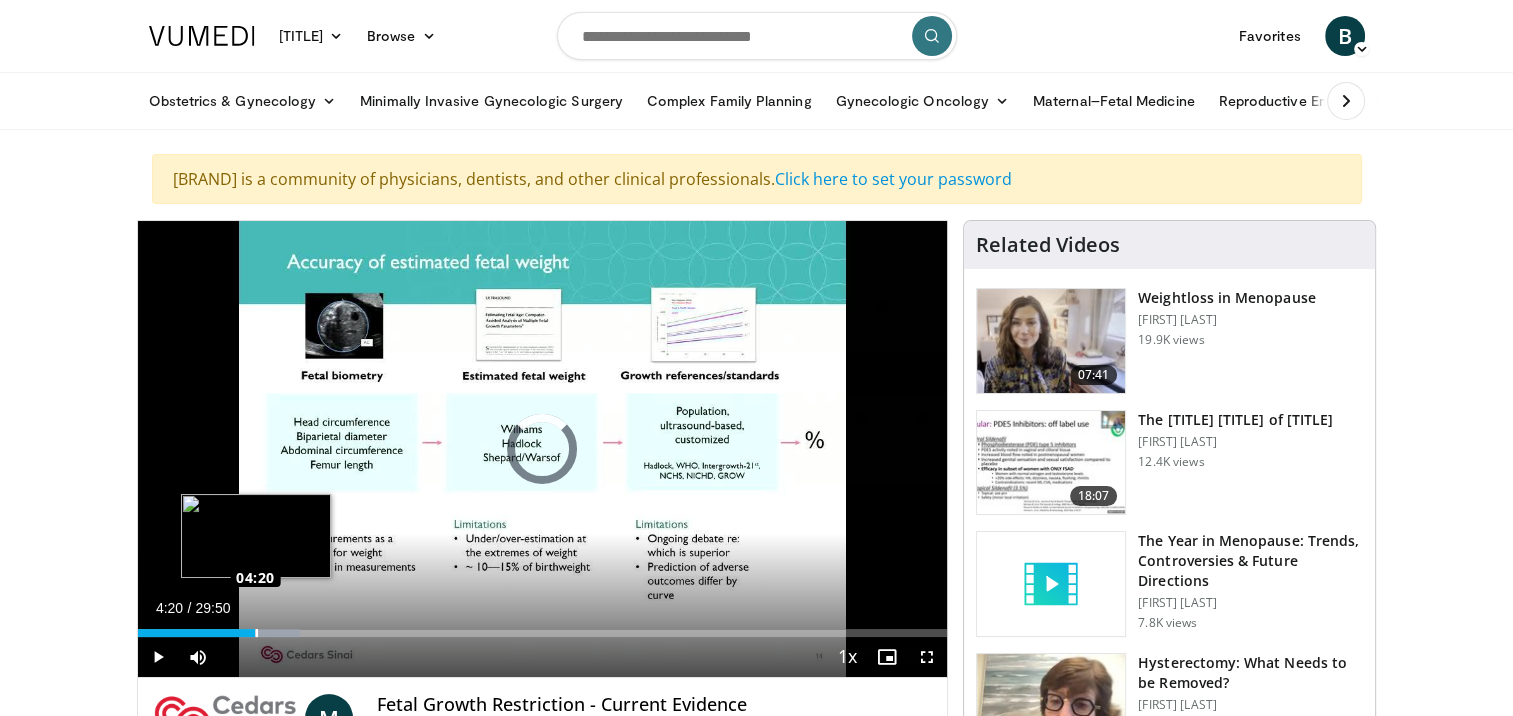 click on "Loaded :  20.11% 04:20 04:20" at bounding box center (543, 633) 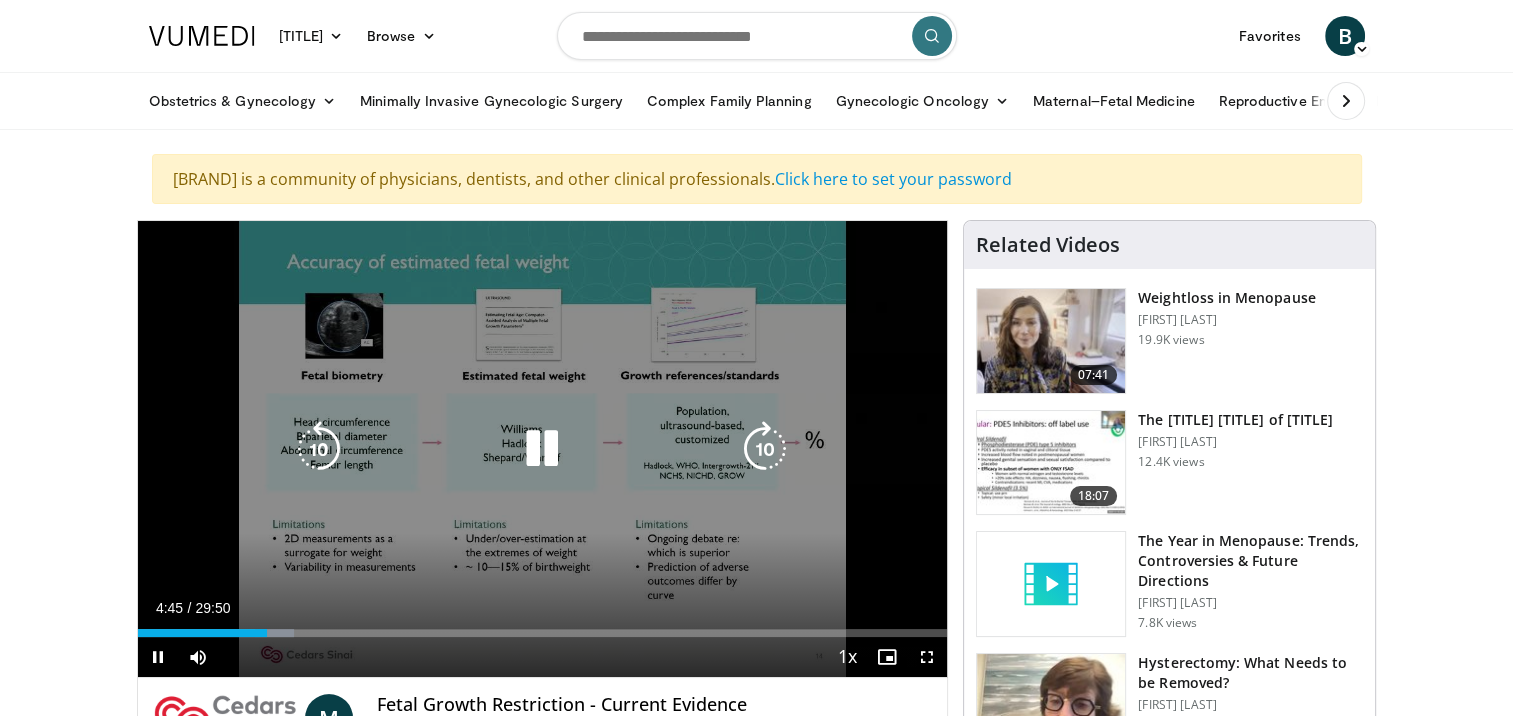 click at bounding box center [542, 449] 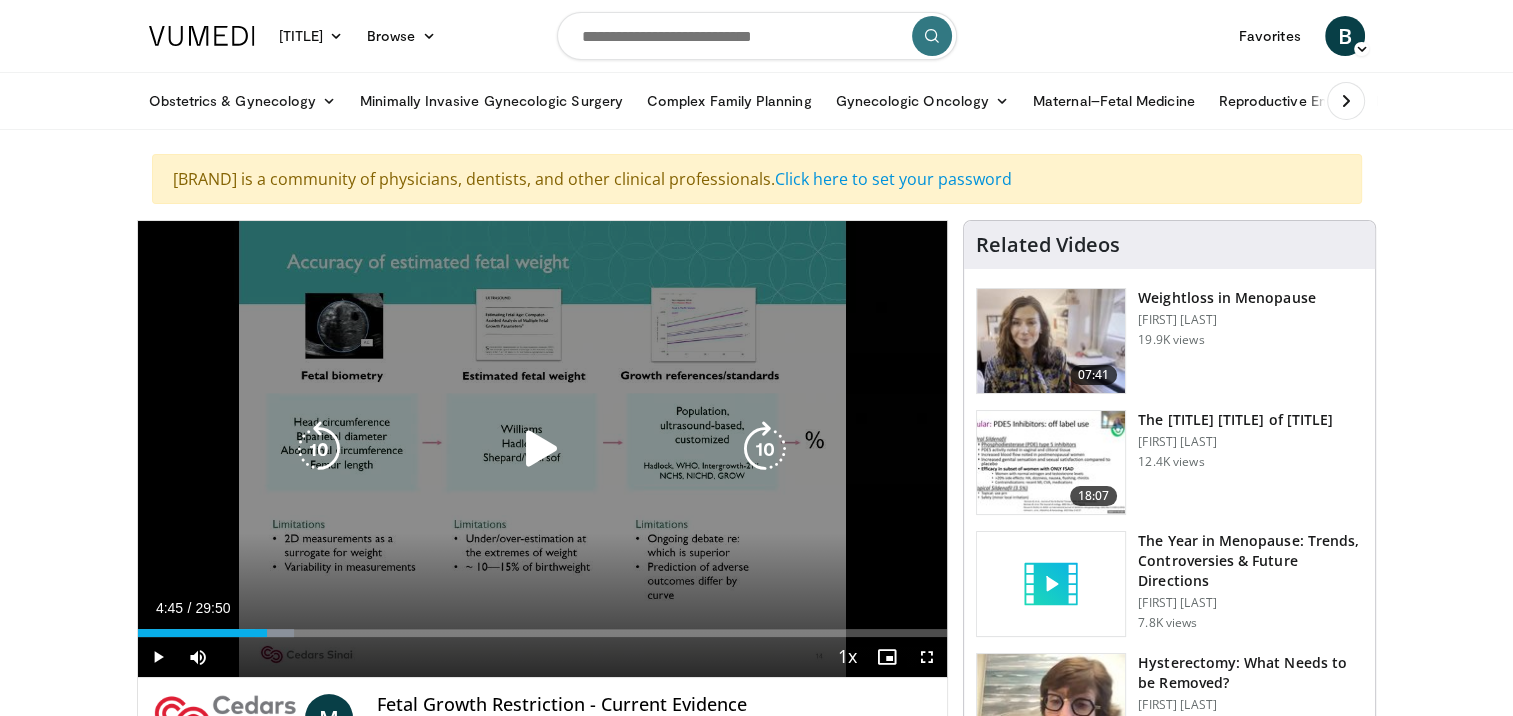 click at bounding box center (542, 449) 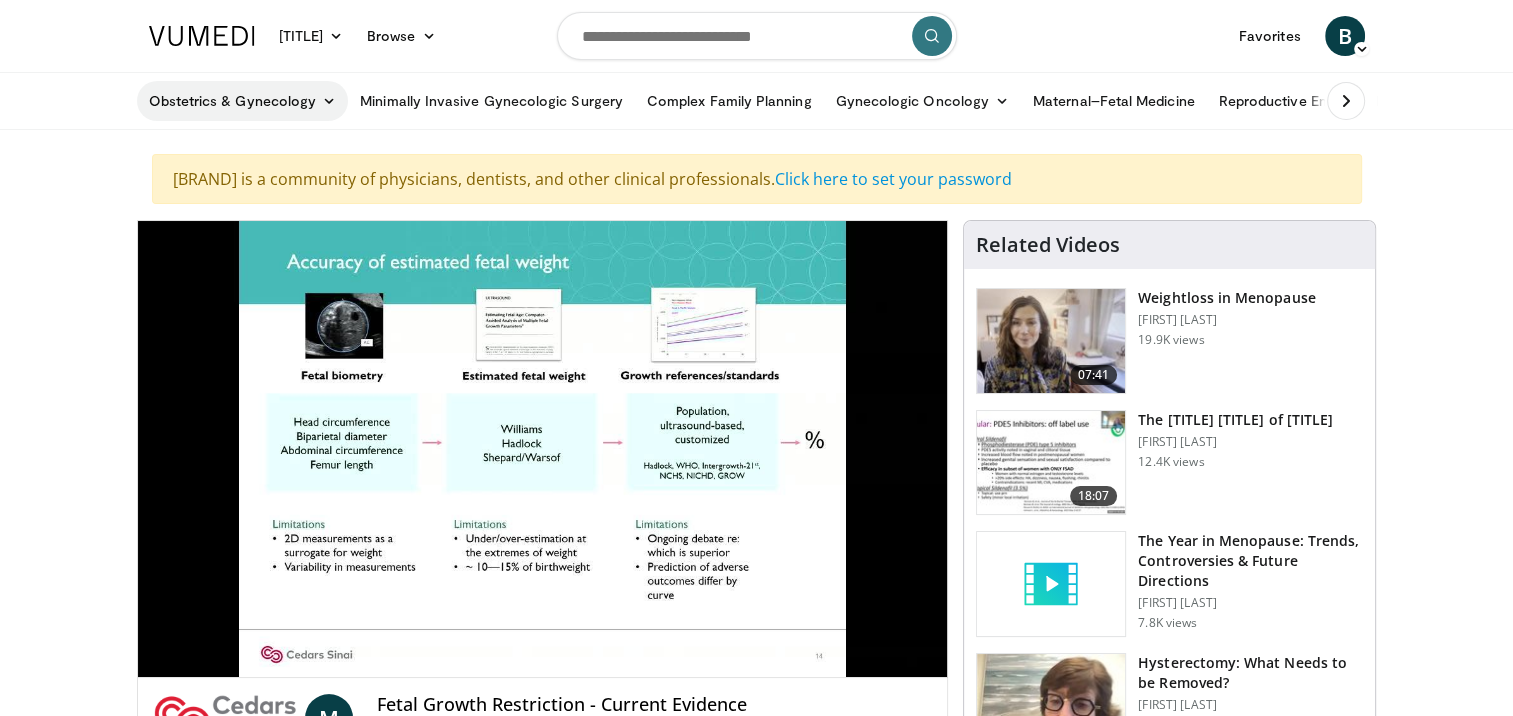 click at bounding box center (329, 101) 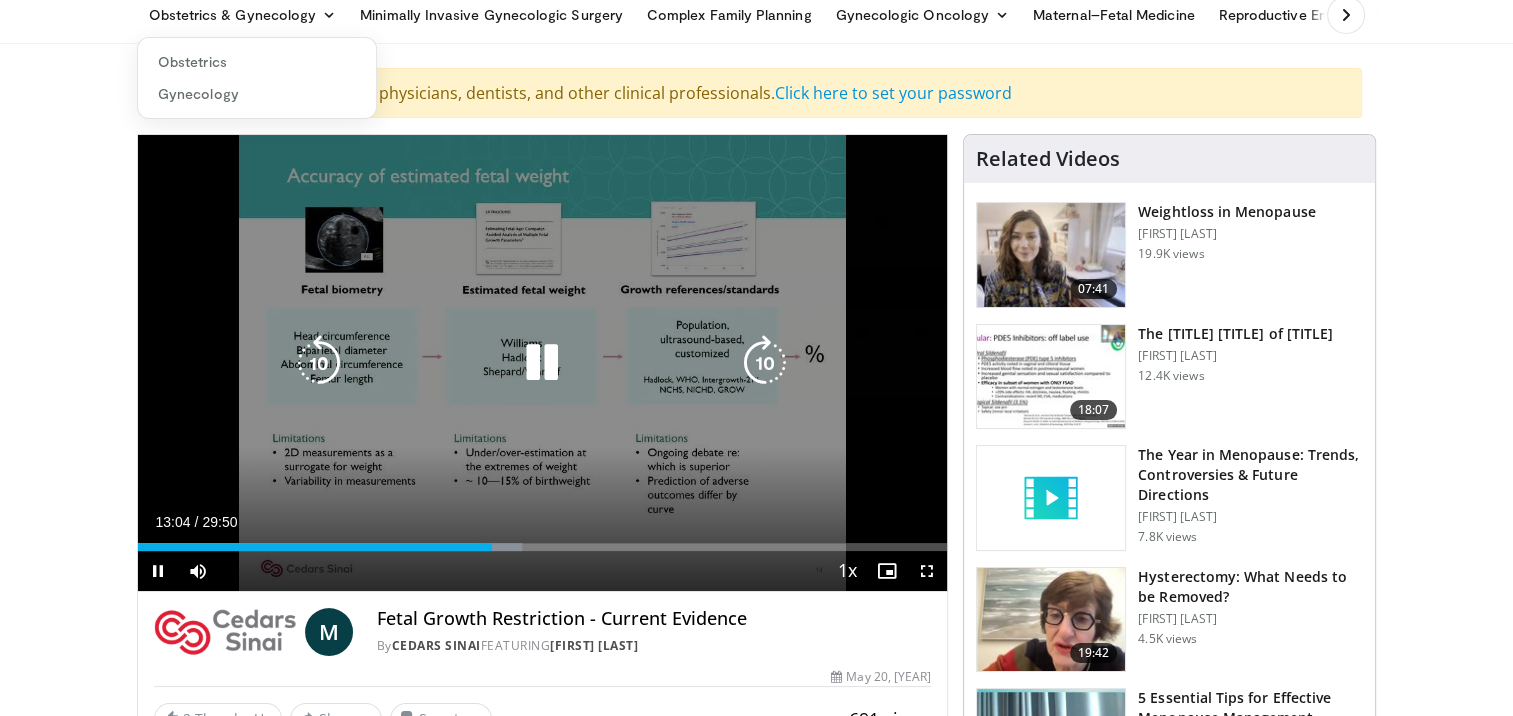 scroll, scrollTop: 0, scrollLeft: 0, axis: both 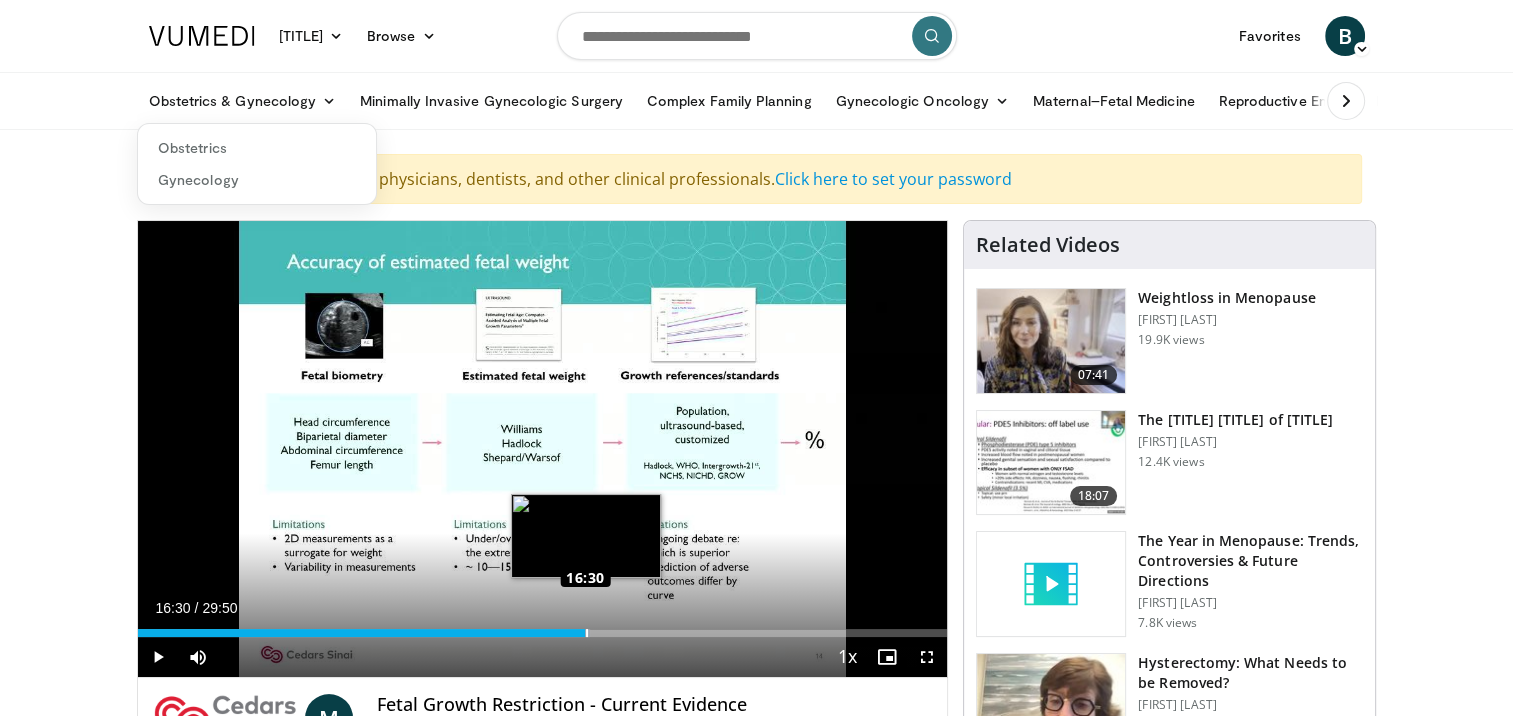 click on "Loaded :  55.87% 16:30 16:30" at bounding box center [543, 627] 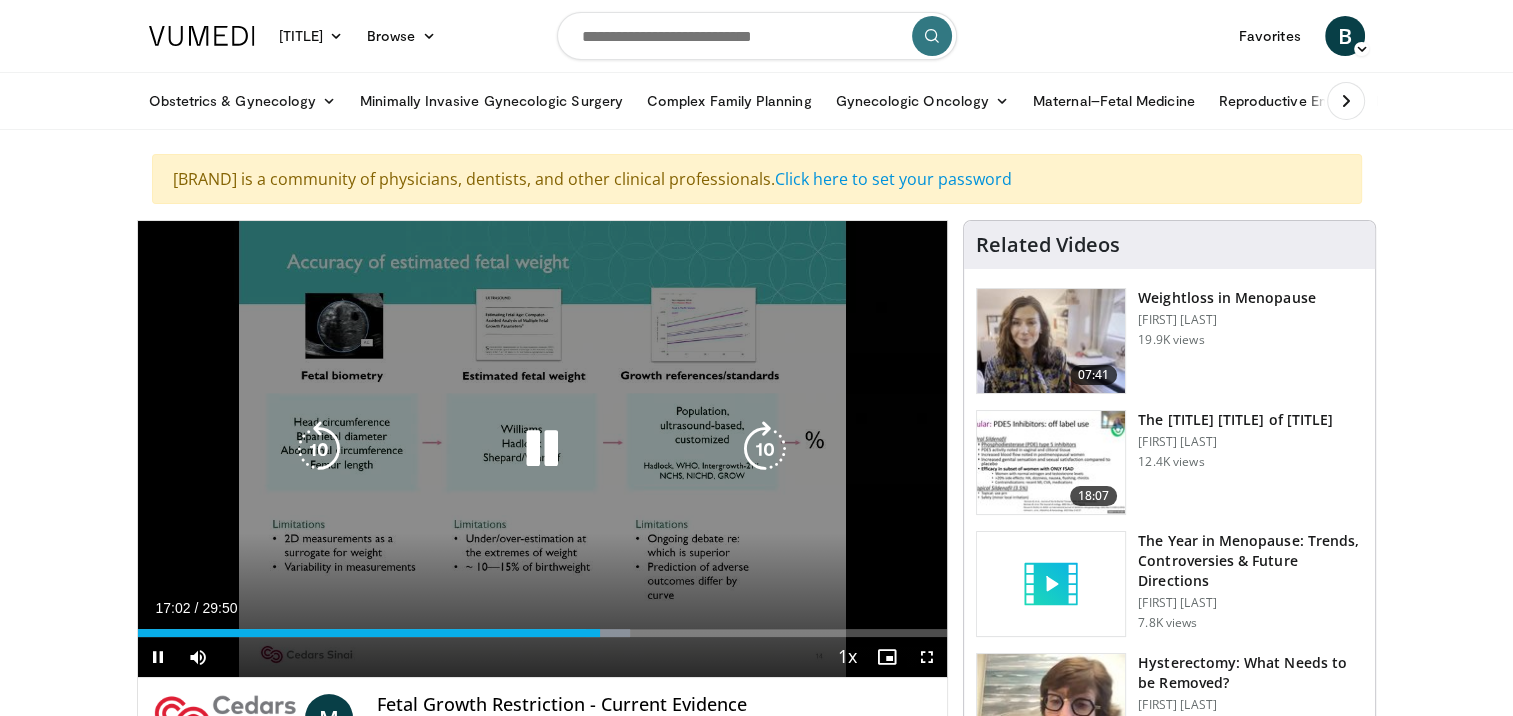 click at bounding box center [542, 449] 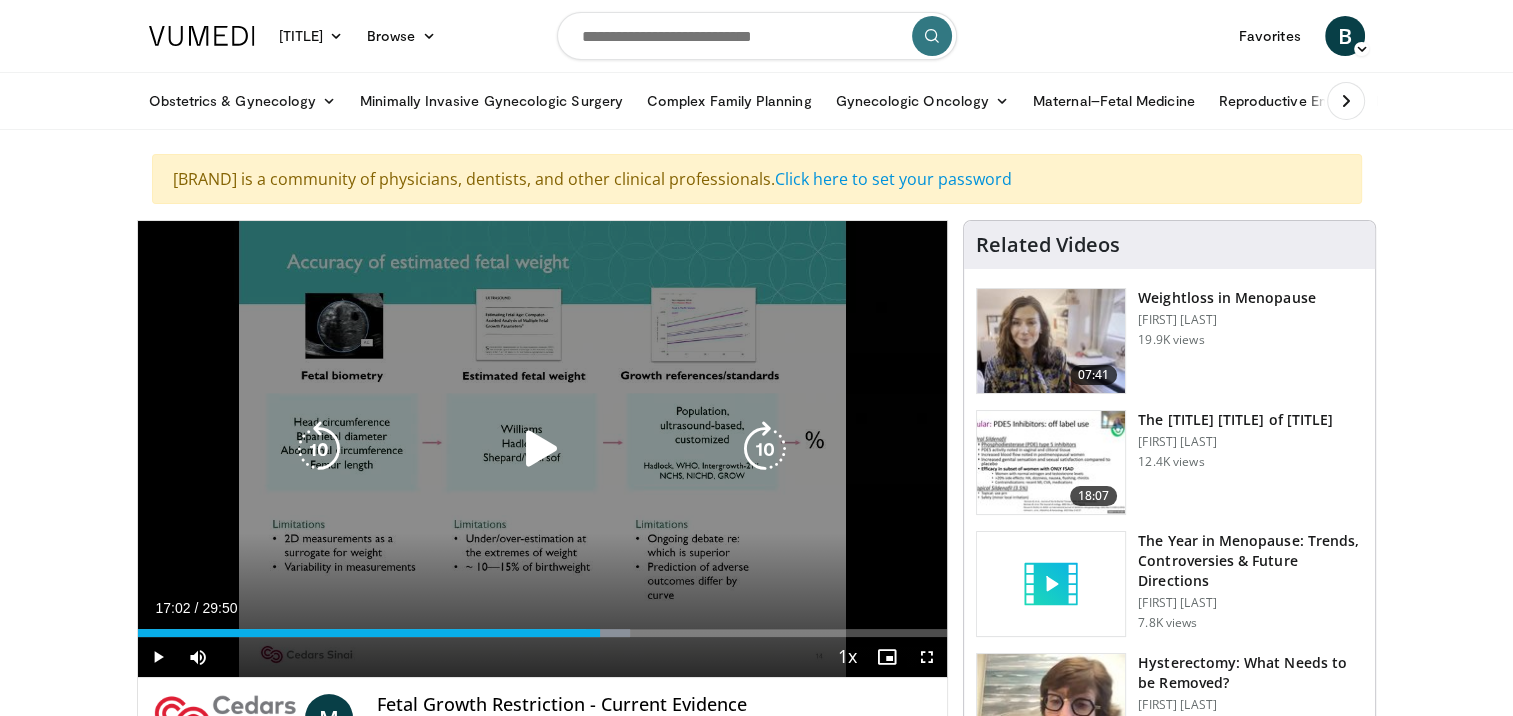 click at bounding box center (542, 449) 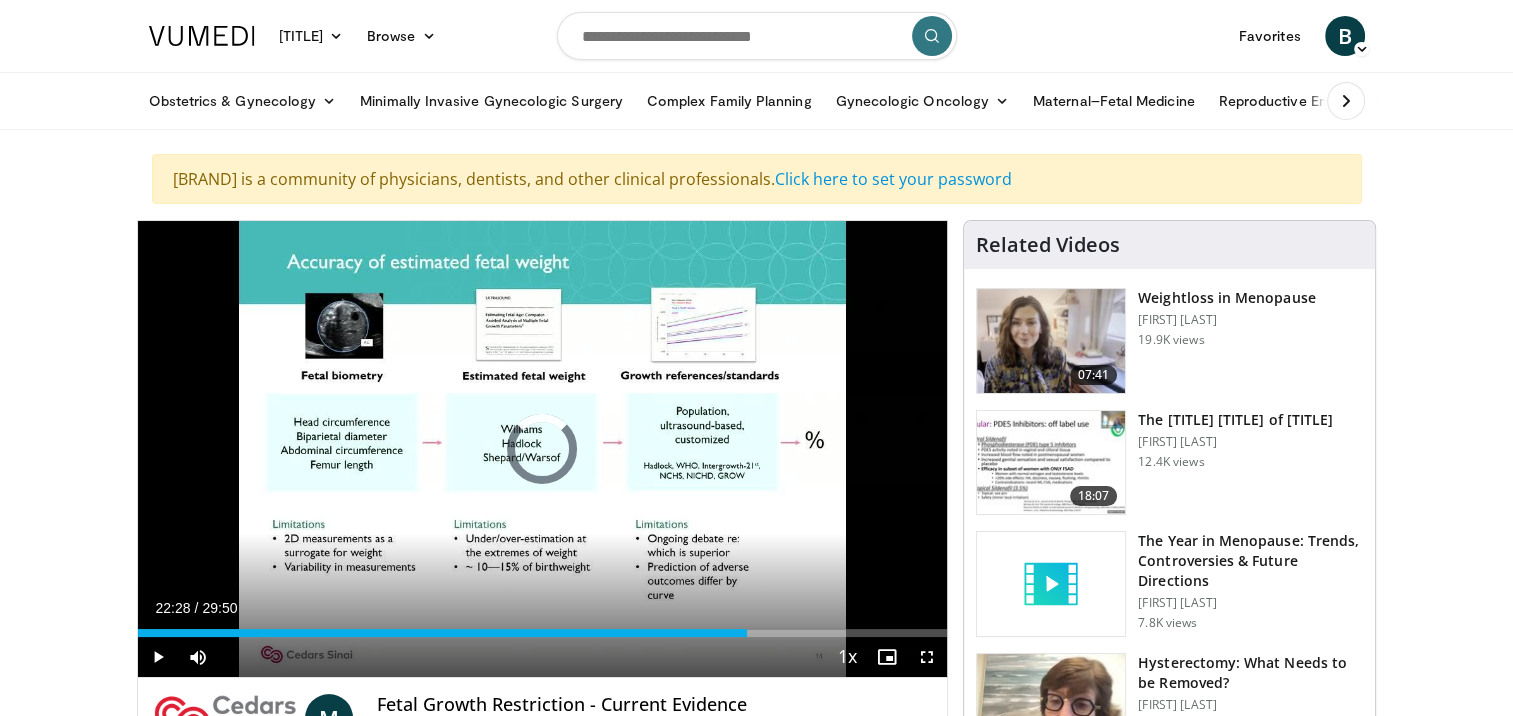 click on "22:58" at bounding box center (443, 633) 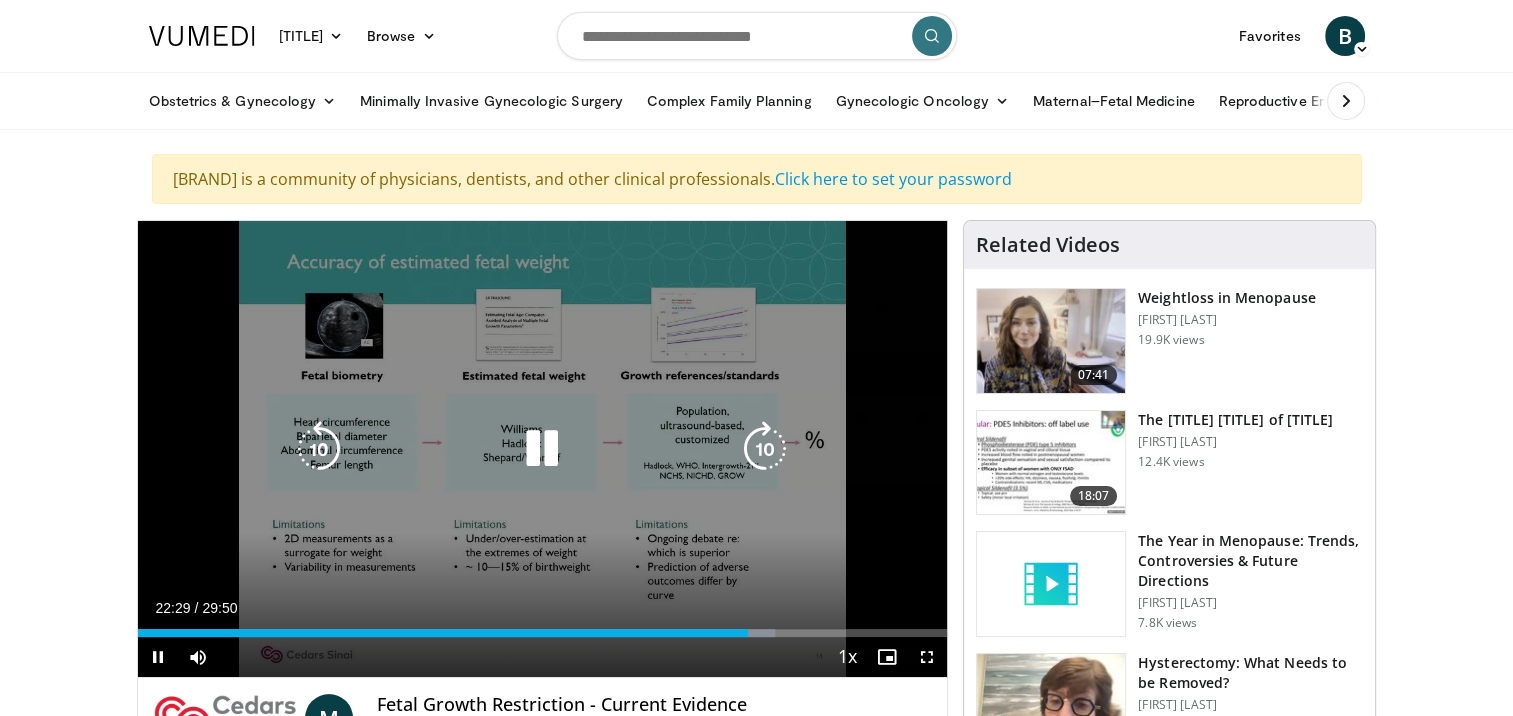 click at bounding box center [542, 449] 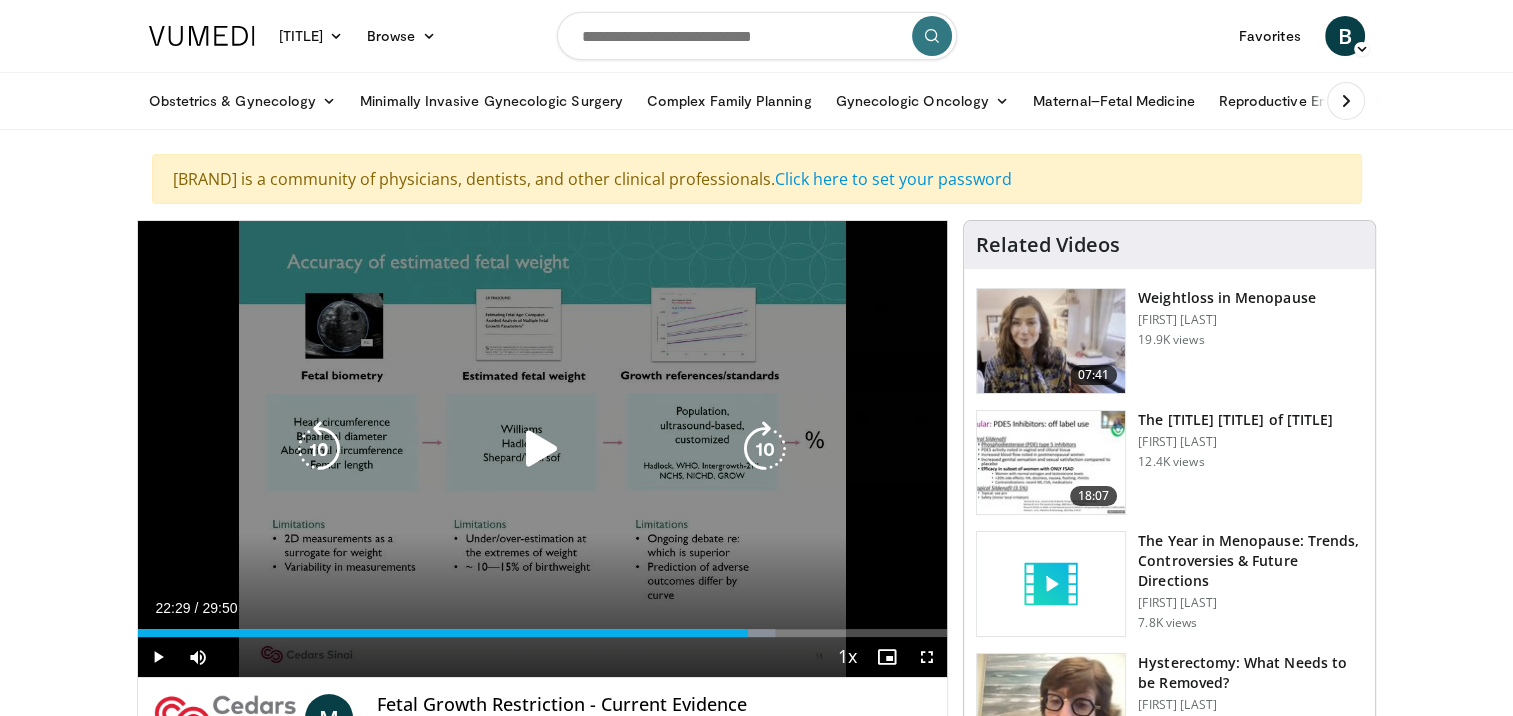 click at bounding box center [542, 449] 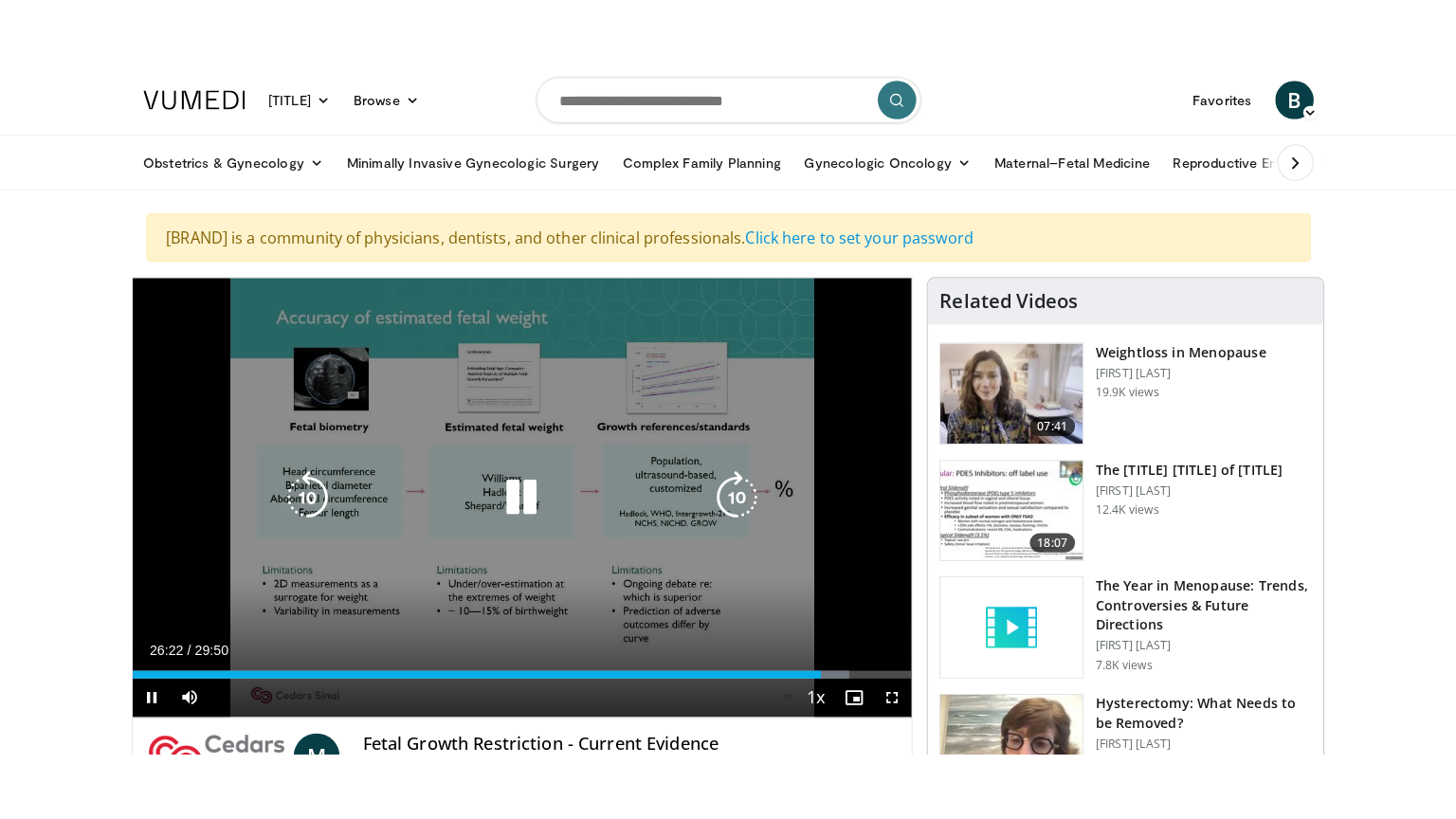 scroll, scrollTop: 95, scrollLeft: 0, axis: vertical 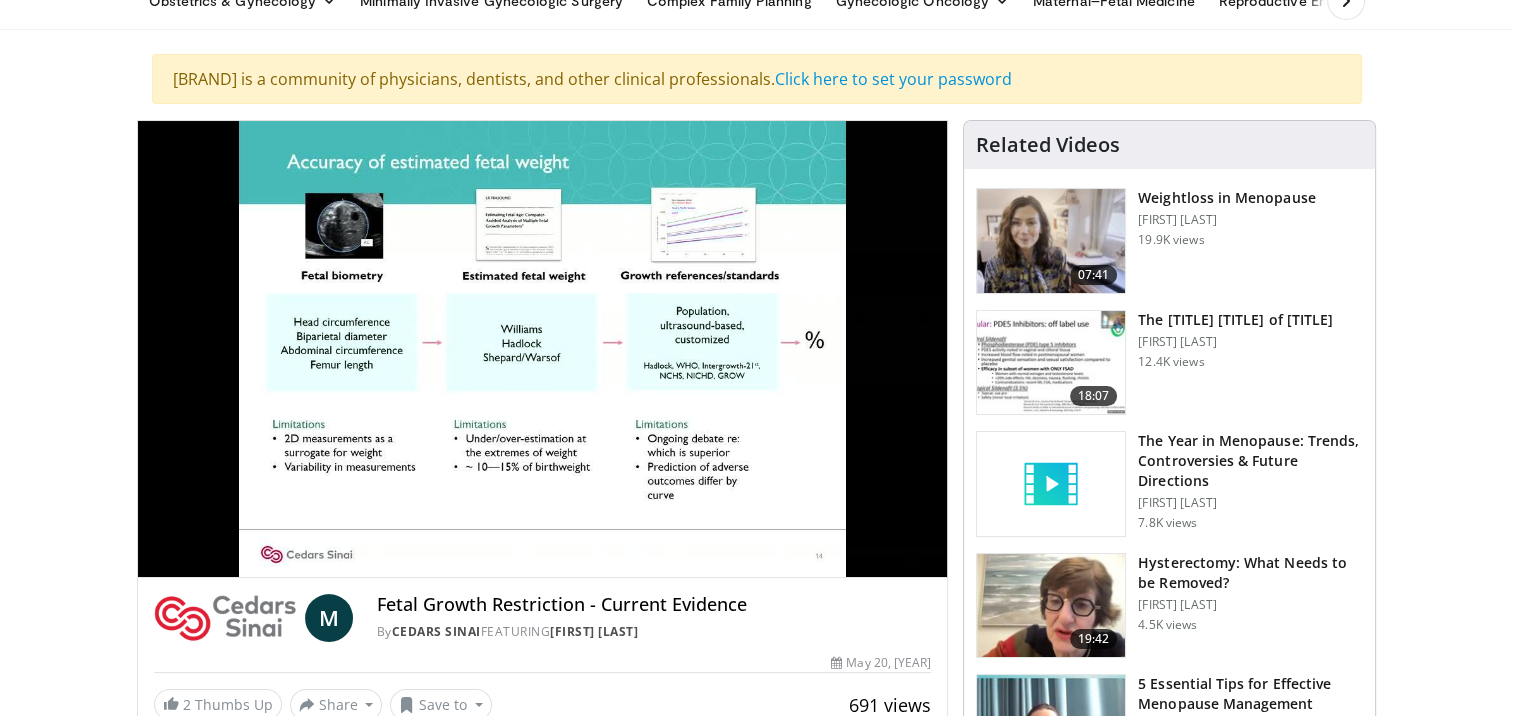 click on "**********" at bounding box center (543, 349) 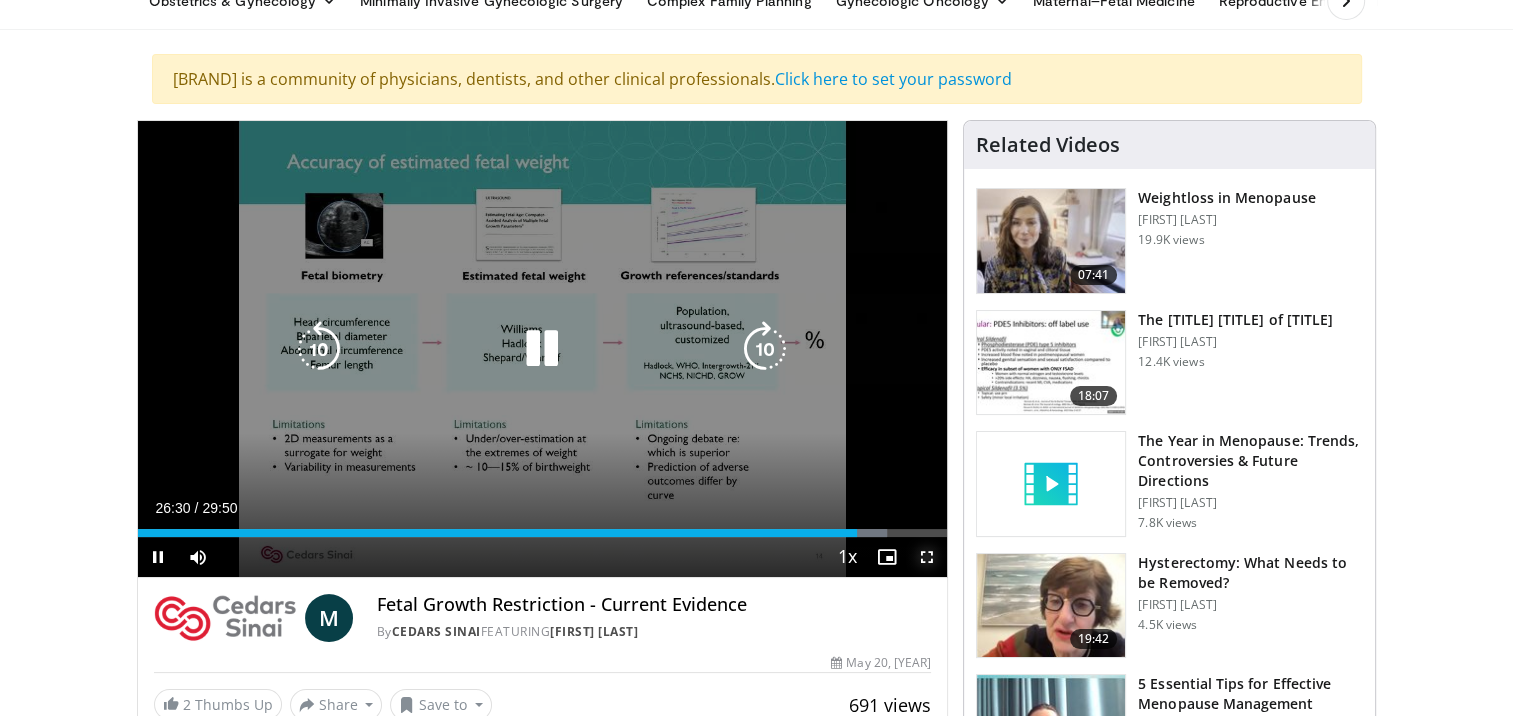 click at bounding box center (927, 557) 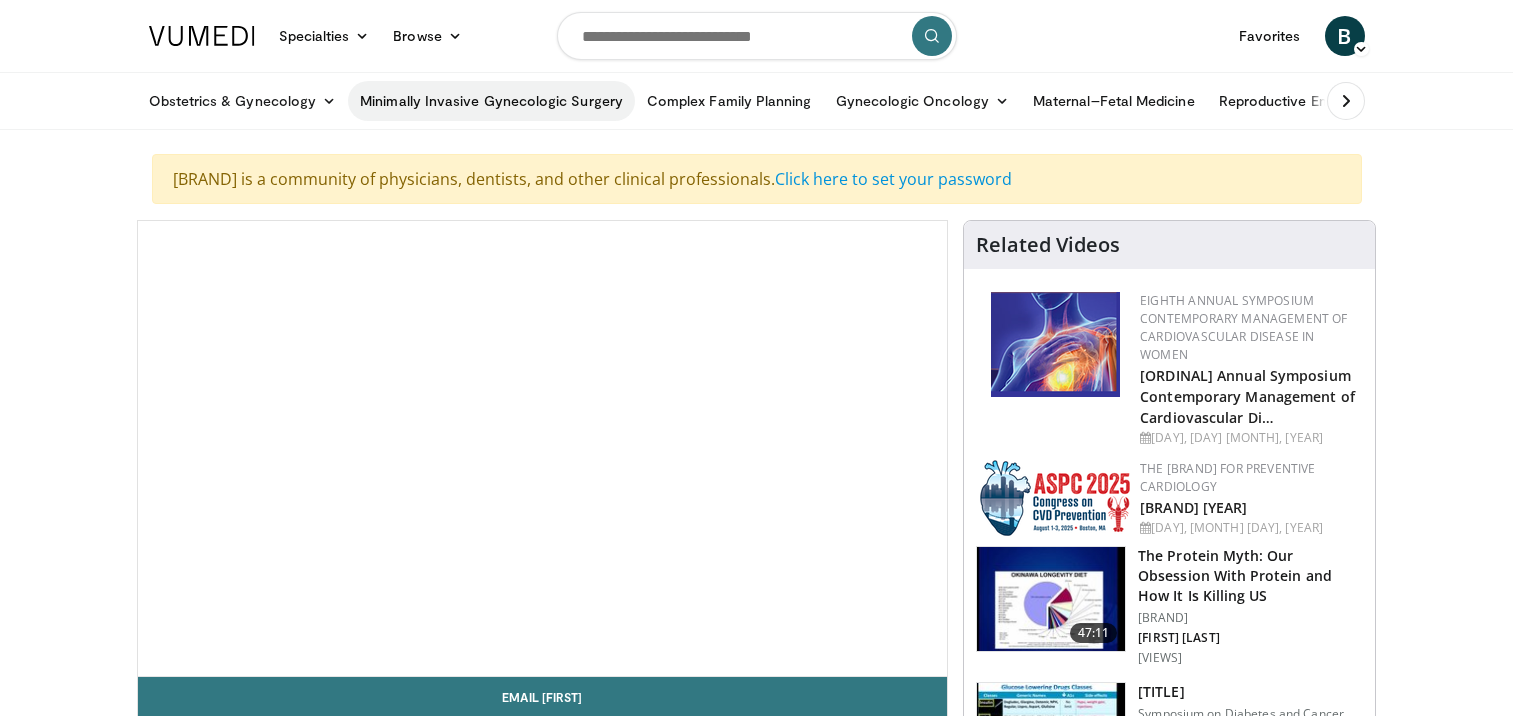 scroll, scrollTop: 0, scrollLeft: 0, axis: both 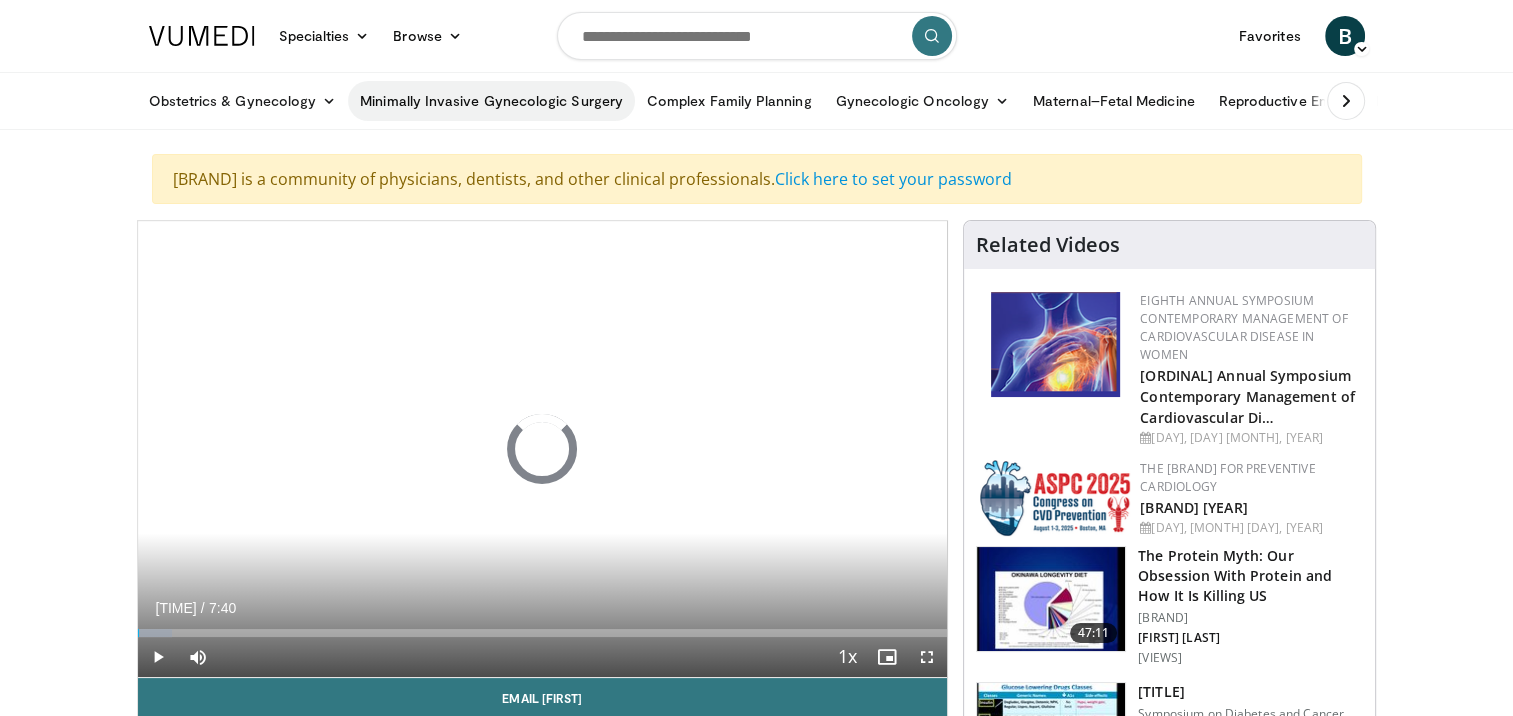 click on "Minimally Invasive Gynecologic Surgery" at bounding box center [491, 101] 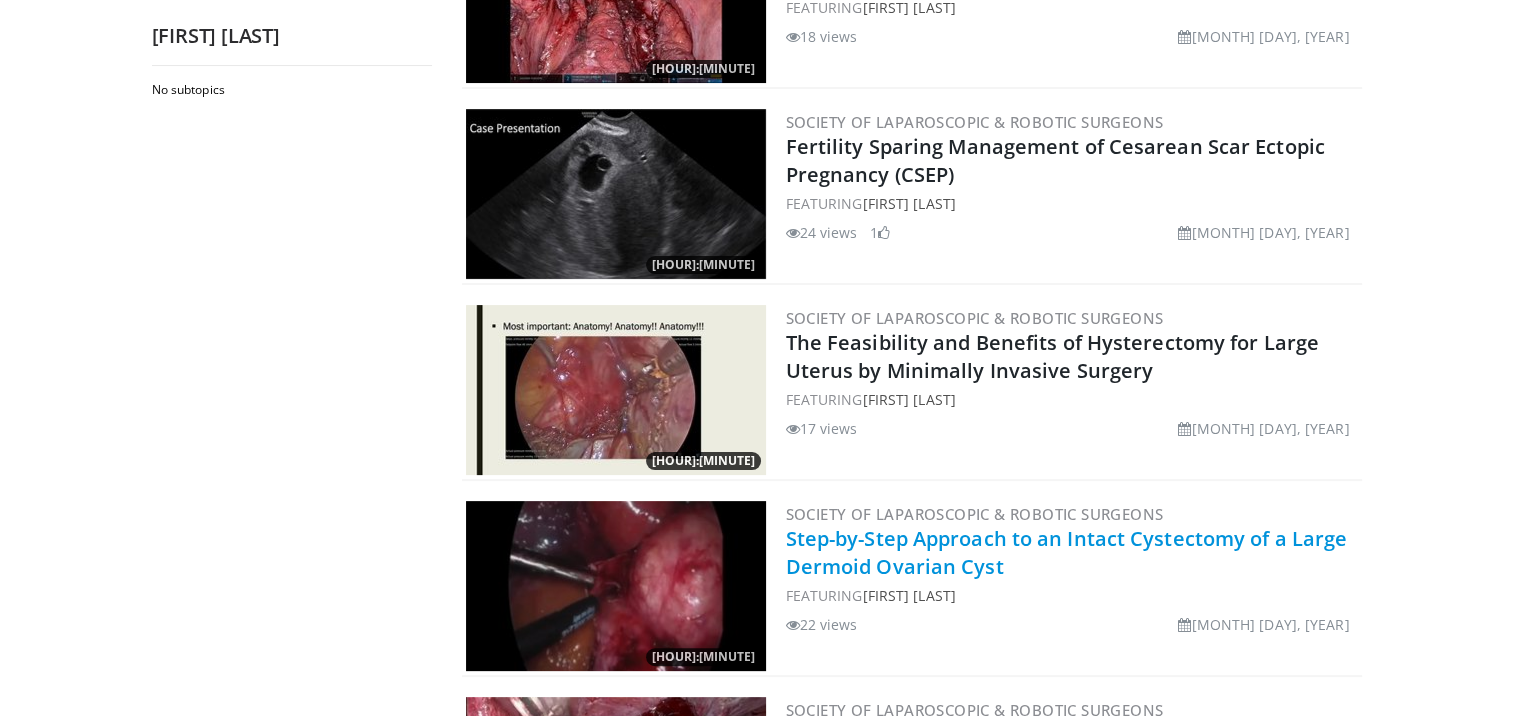 scroll, scrollTop: 0, scrollLeft: 0, axis: both 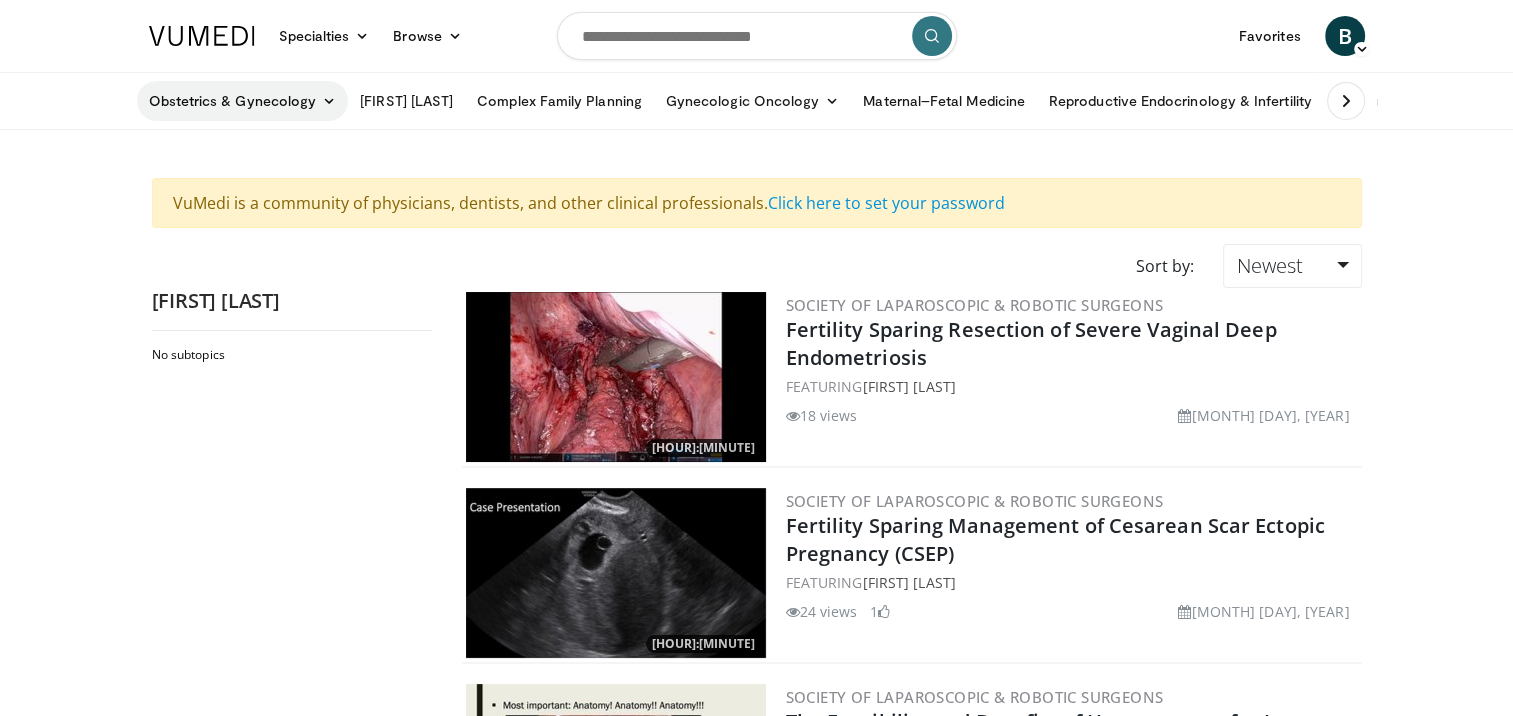 click on "Obstetrics & Gynecology" at bounding box center [243, 101] 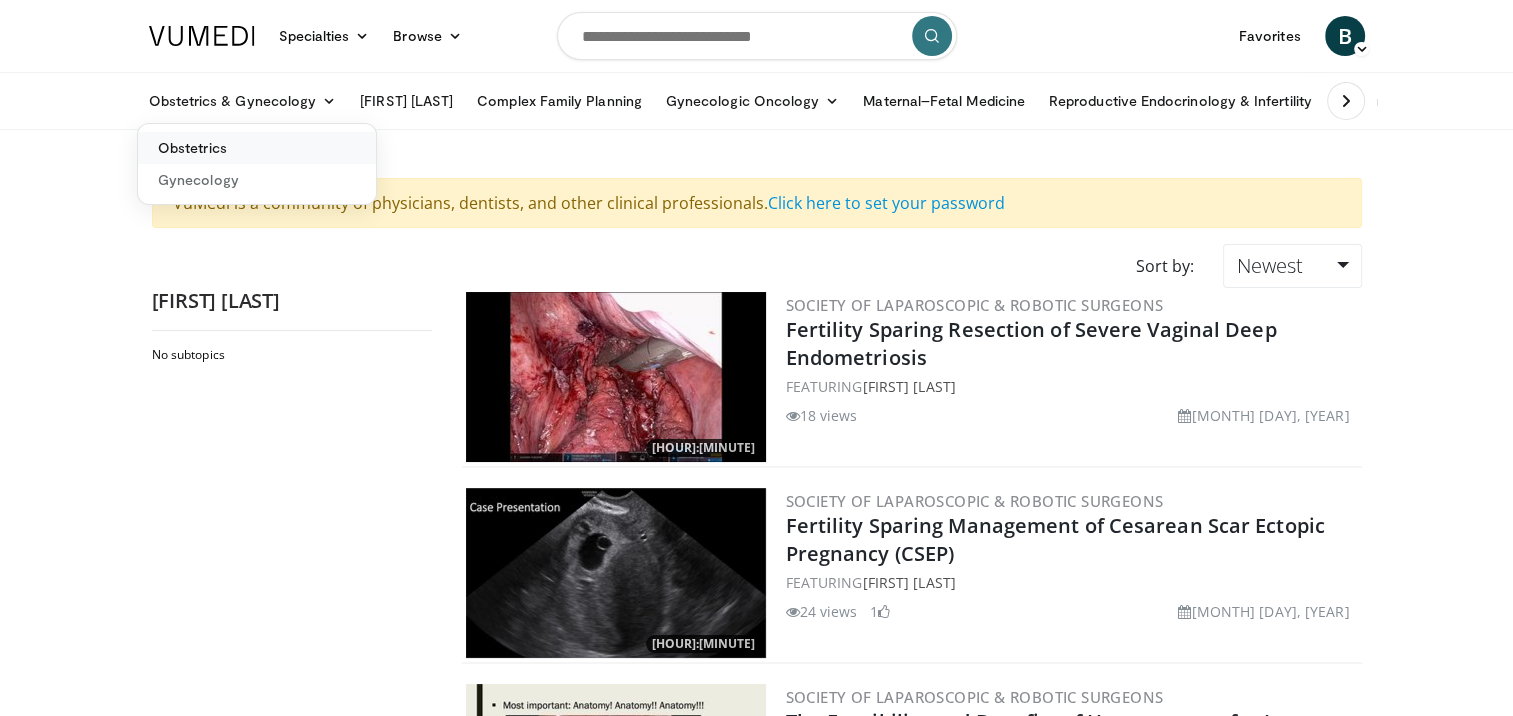 click on "Obstetrics" at bounding box center (257, 148) 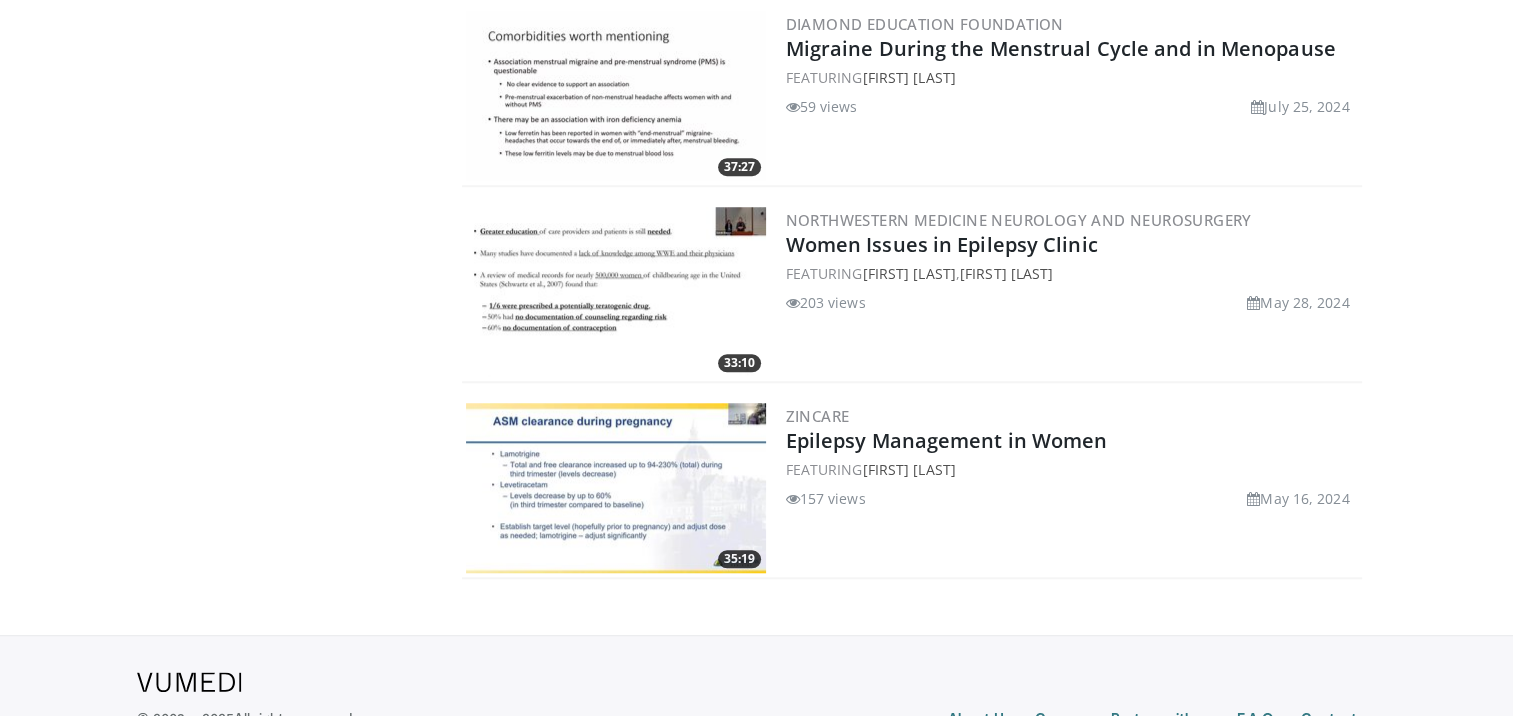 scroll, scrollTop: 1700, scrollLeft: 0, axis: vertical 